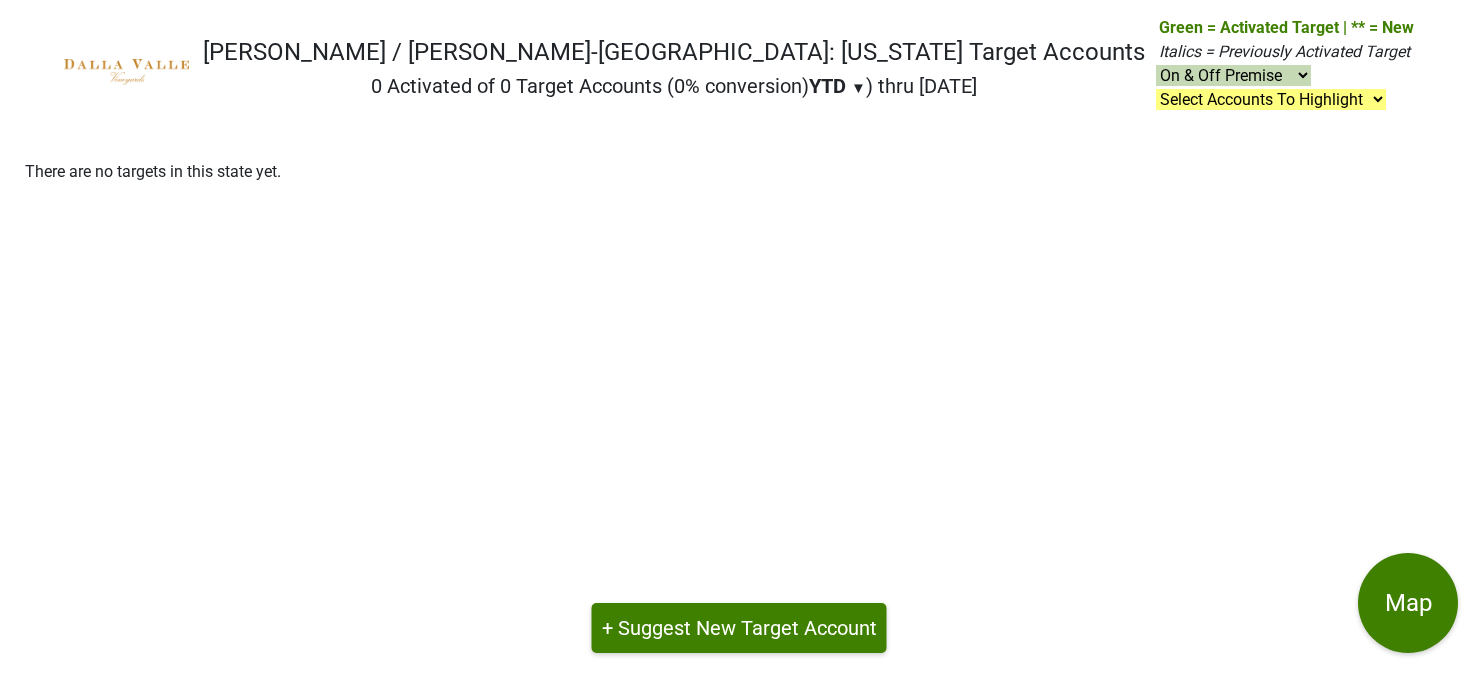 scroll, scrollTop: 0, scrollLeft: 0, axis: both 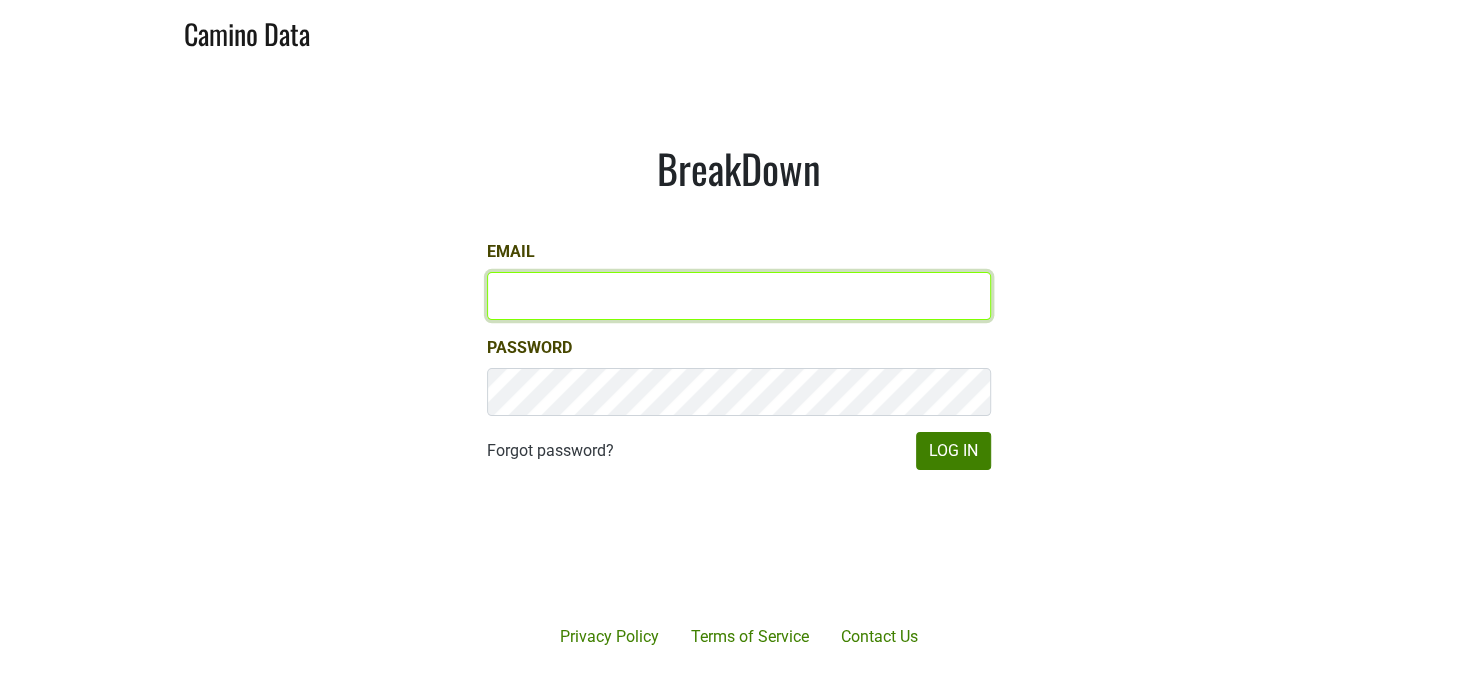 click on "Email" at bounding box center (739, 296) 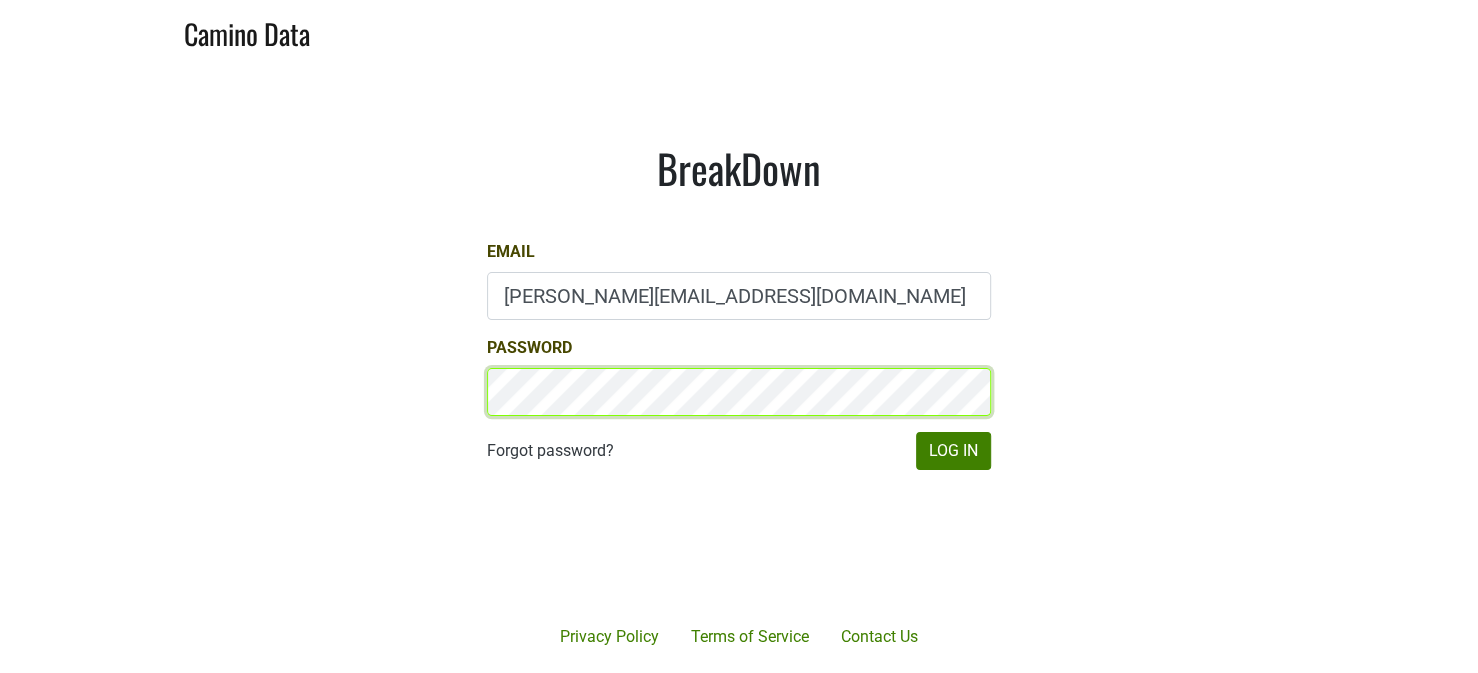 click on "Log In" at bounding box center (953, 451) 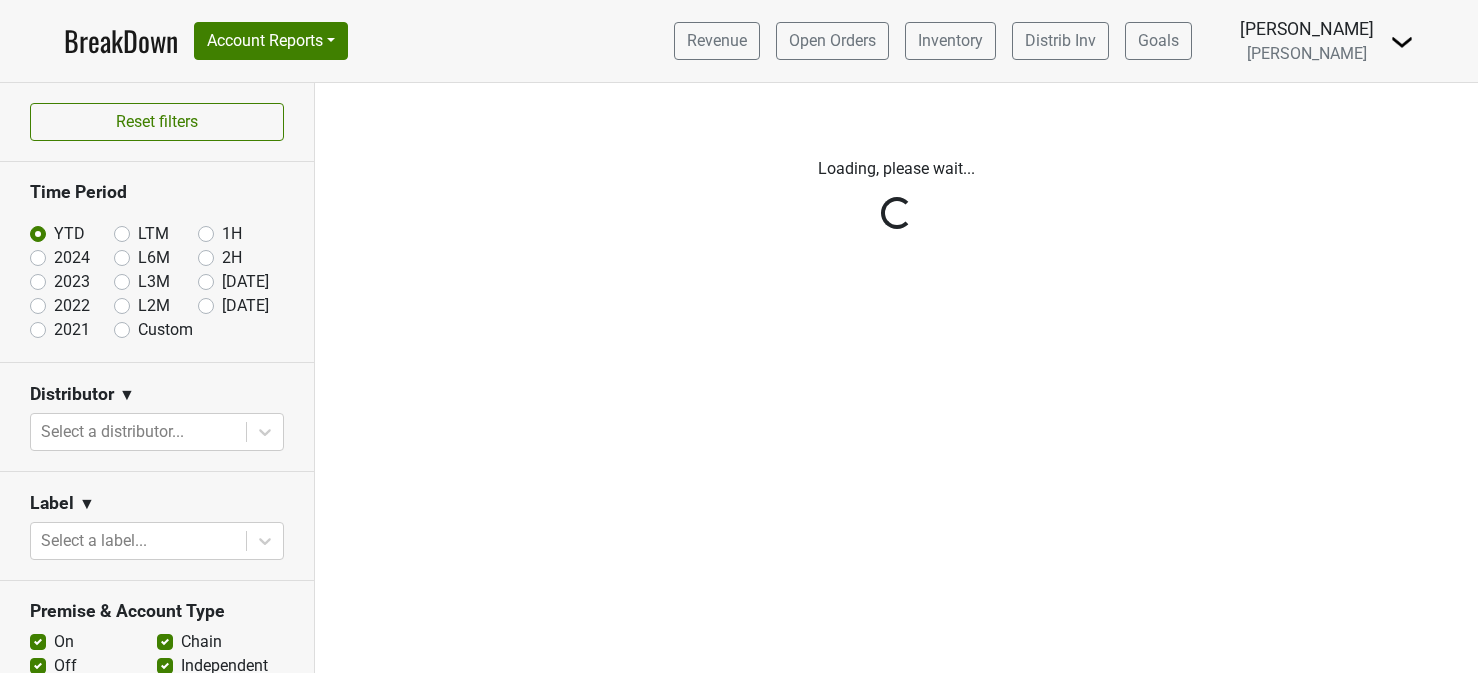 scroll, scrollTop: 0, scrollLeft: 0, axis: both 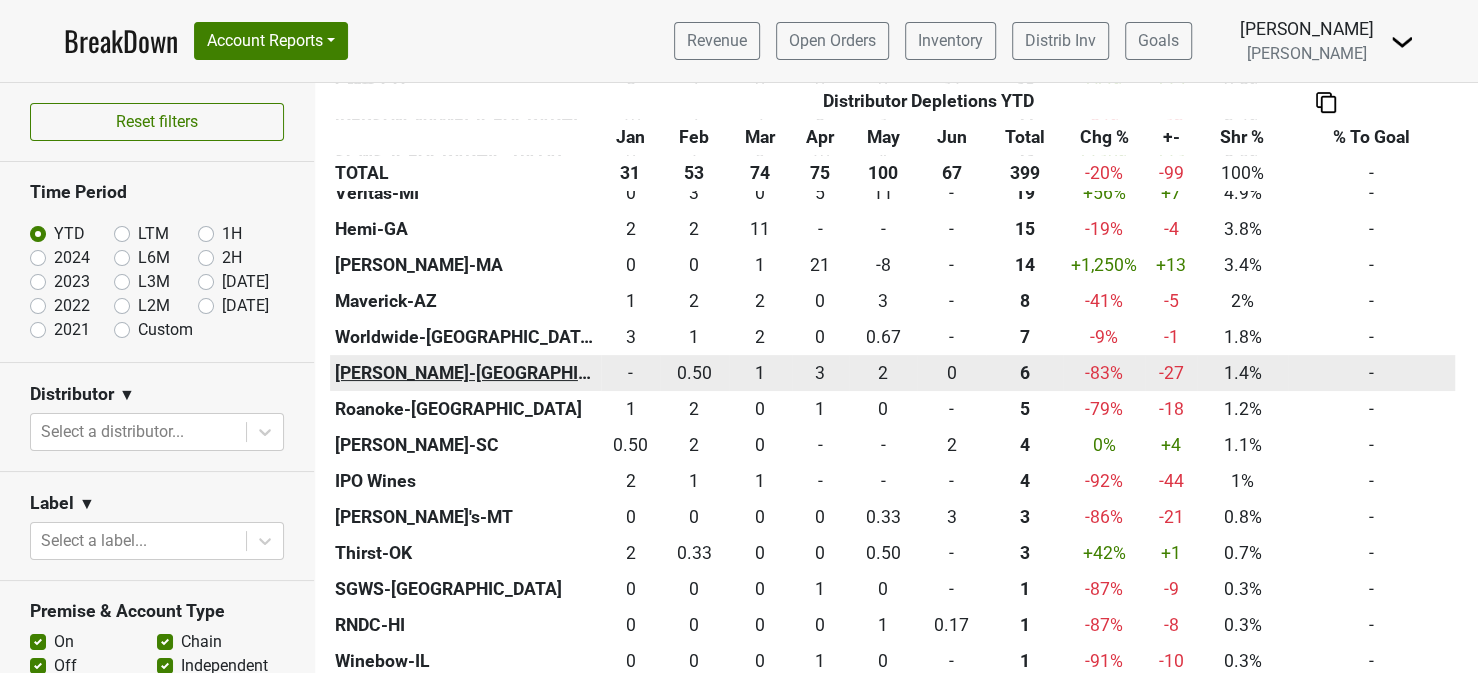click on "[PERSON_NAME]-[GEOGRAPHIC_DATA]" at bounding box center [465, 373] 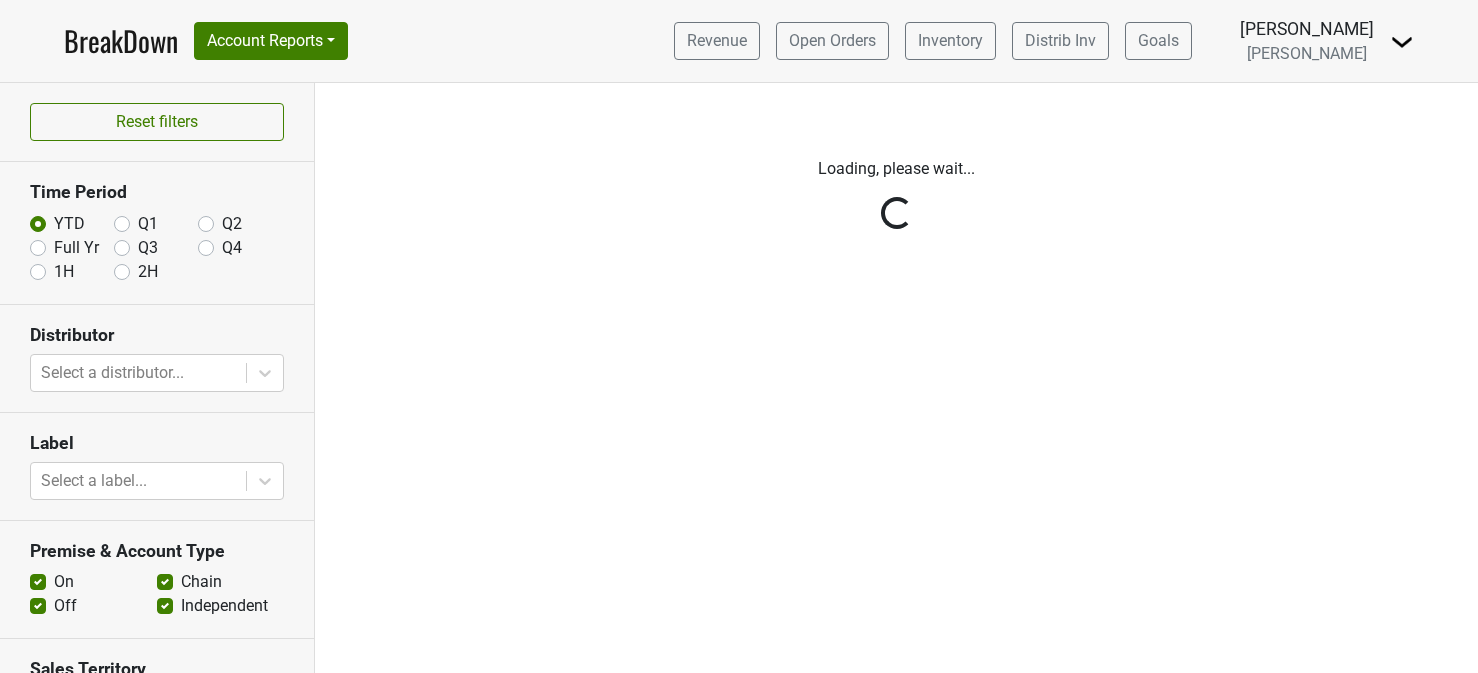 scroll, scrollTop: 0, scrollLeft: 0, axis: both 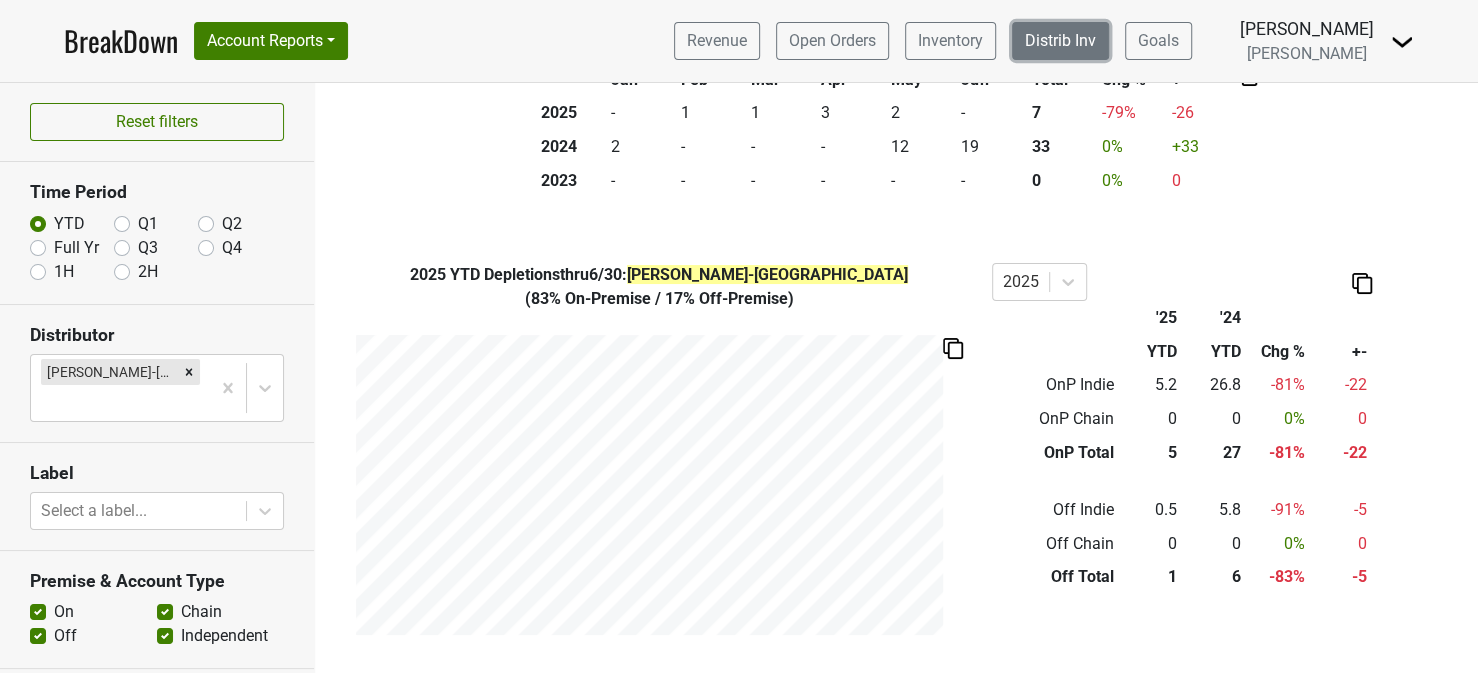 click on "Distrib Inv" at bounding box center (1060, 41) 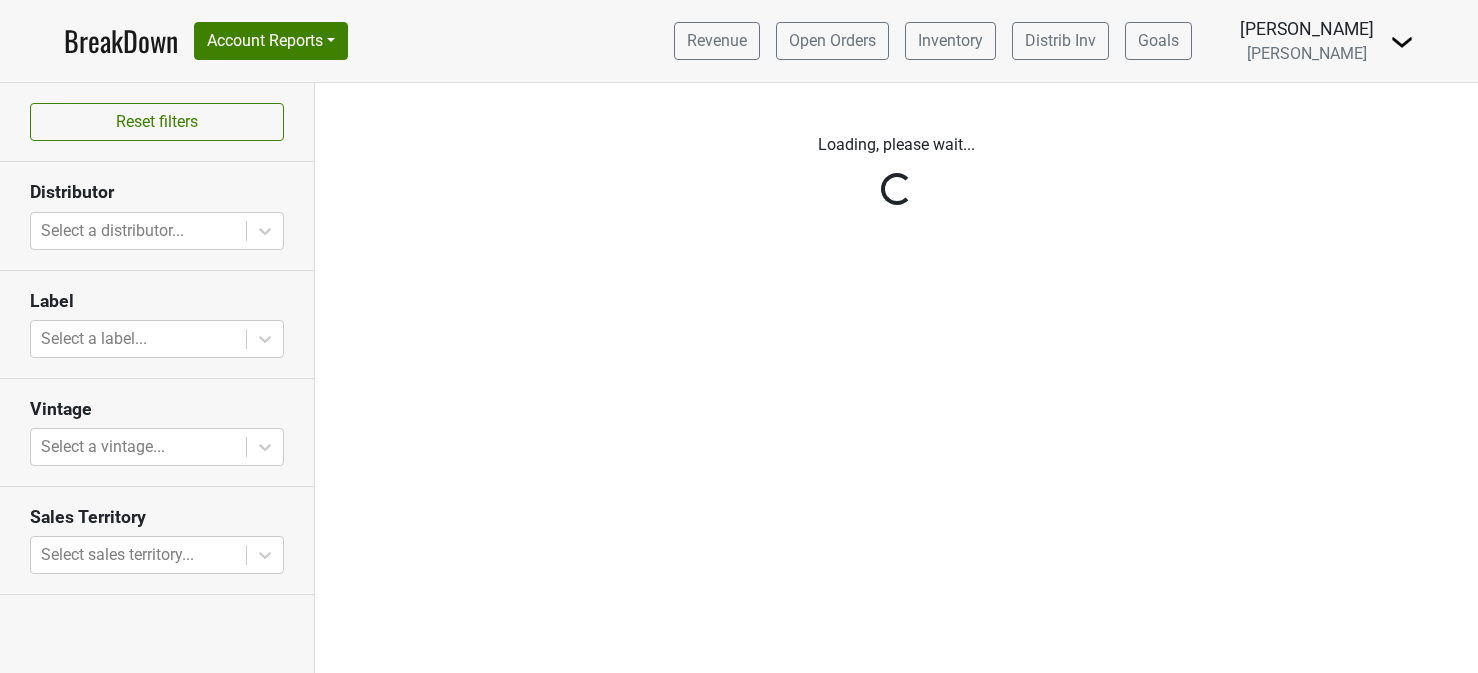 scroll, scrollTop: 0, scrollLeft: 0, axis: both 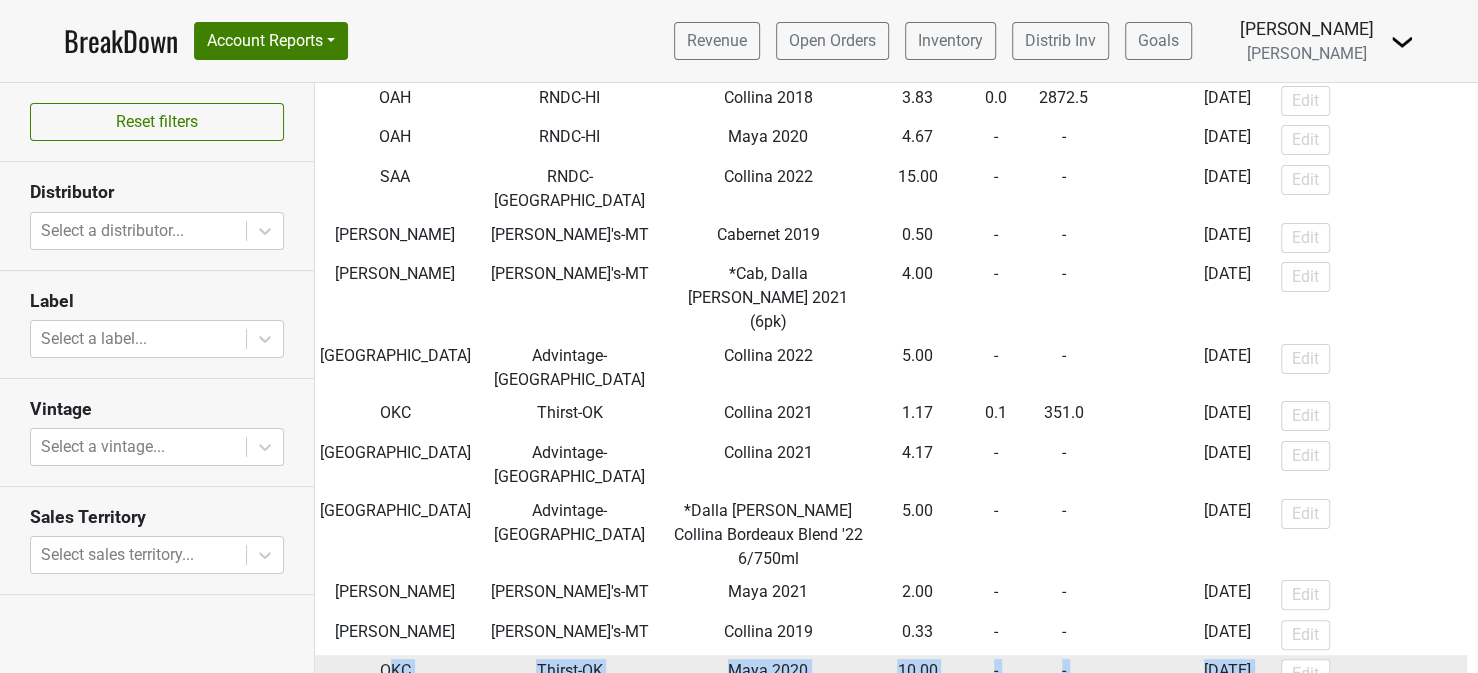 drag, startPoint x: 352, startPoint y: 254, endPoint x: 352, endPoint y: 224, distance: 30 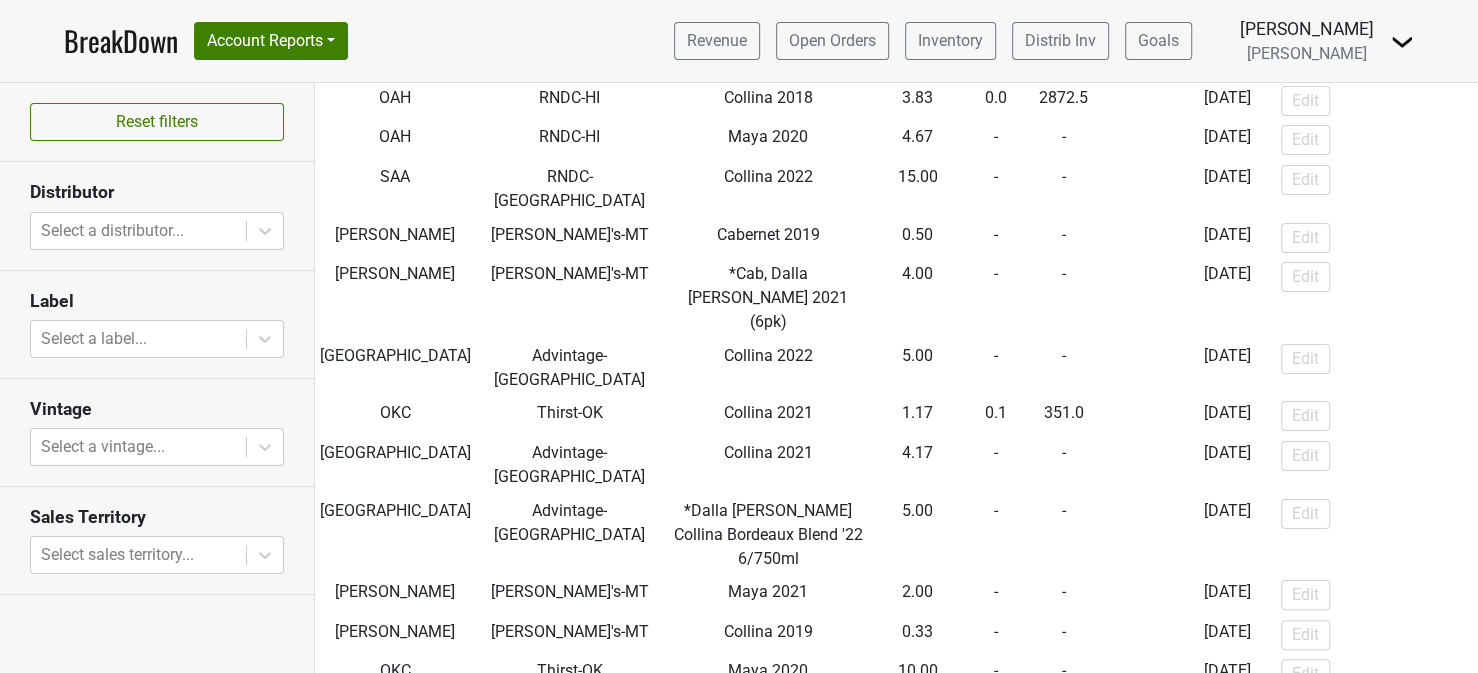 click on "Thirst-OK" at bounding box center [570, 772] 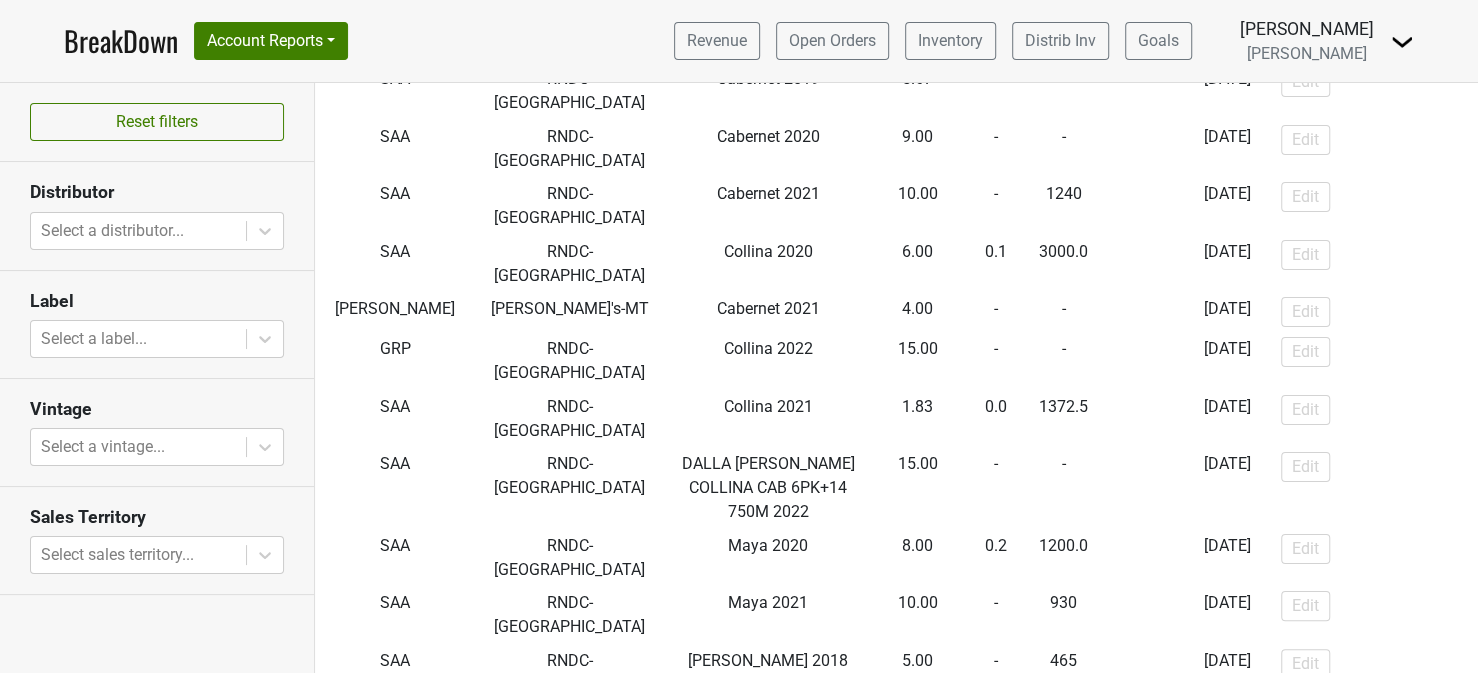scroll, scrollTop: 500, scrollLeft: 0, axis: vertical 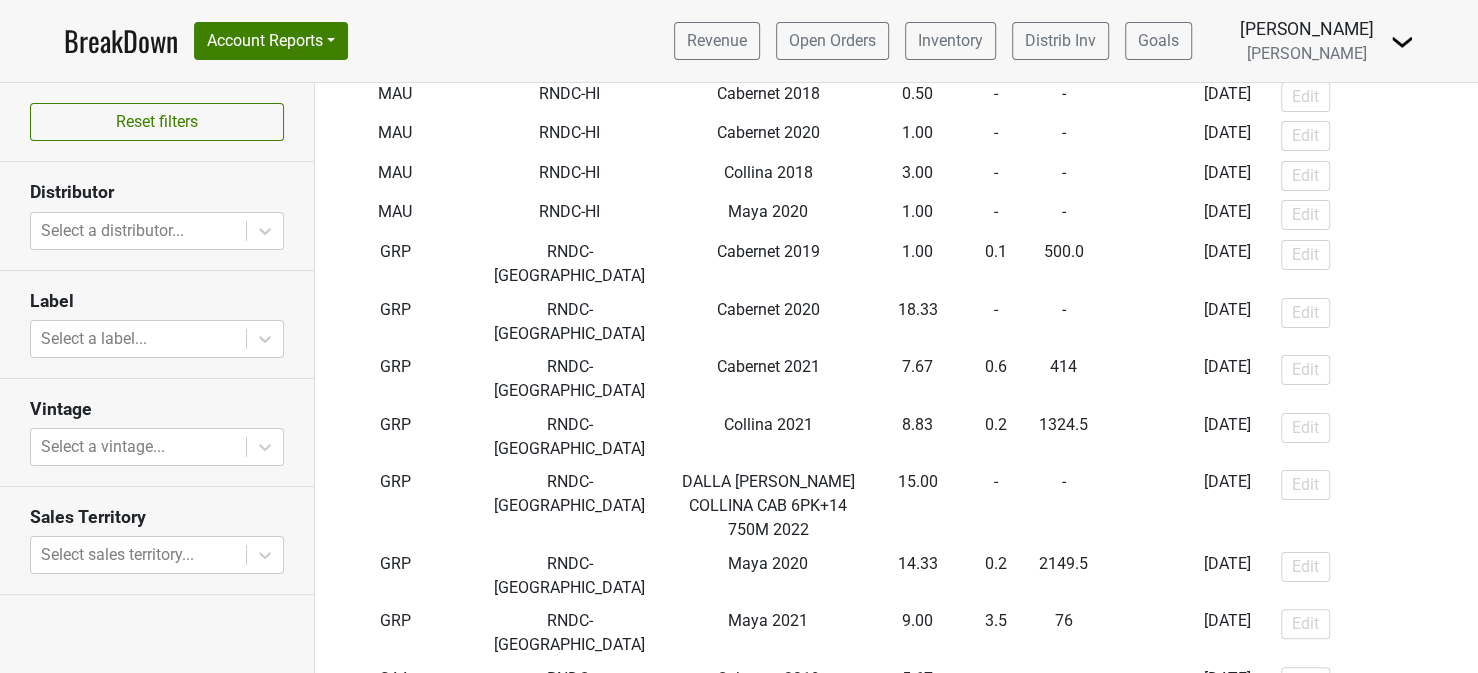 click on "BreakDown" at bounding box center (121, 41) 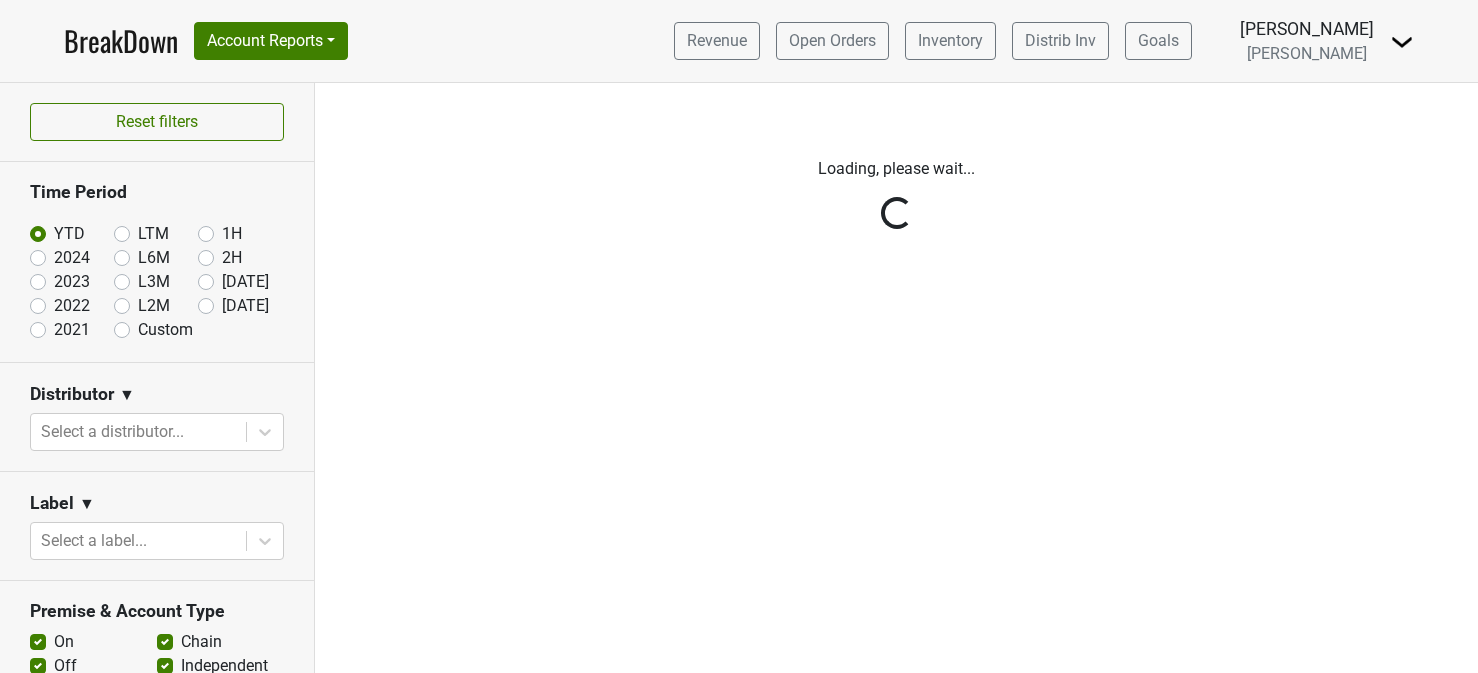 scroll, scrollTop: 0, scrollLeft: 0, axis: both 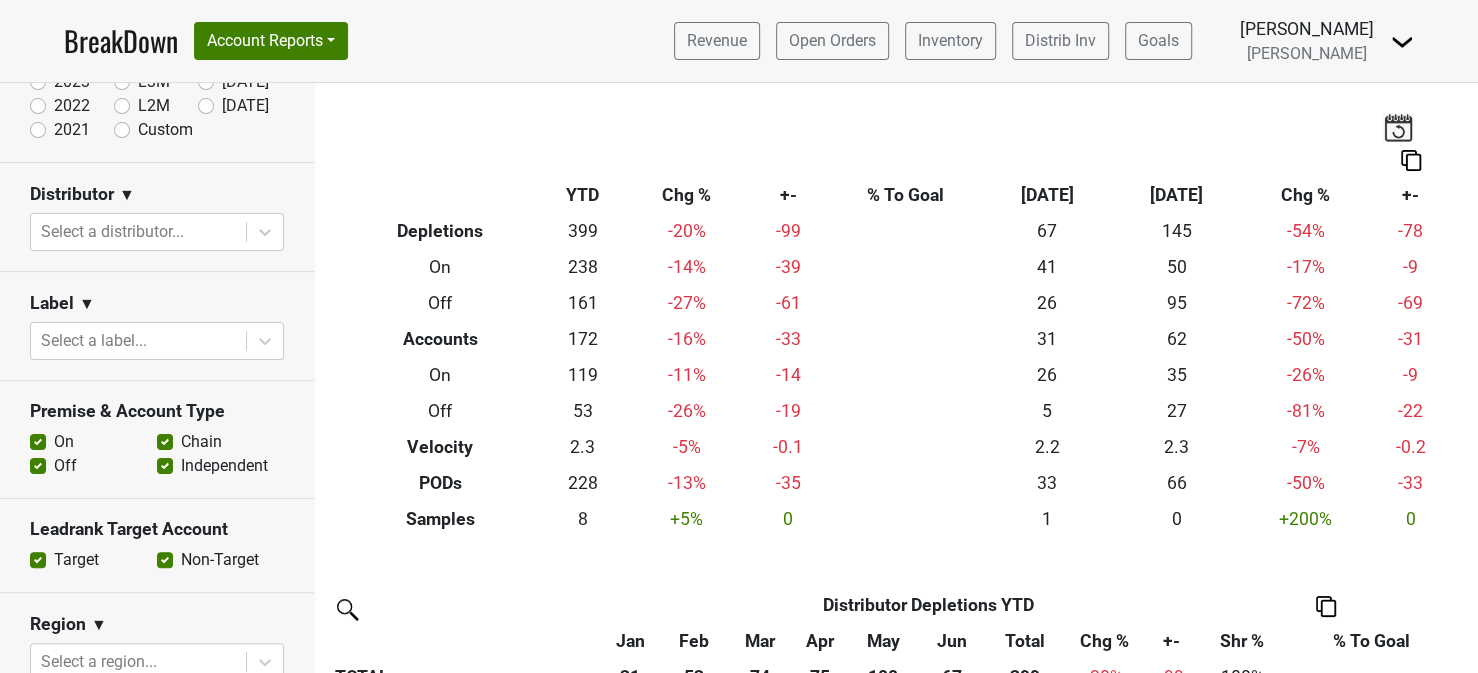 click on "Label ▼ Select a label..." at bounding box center (157, 326) 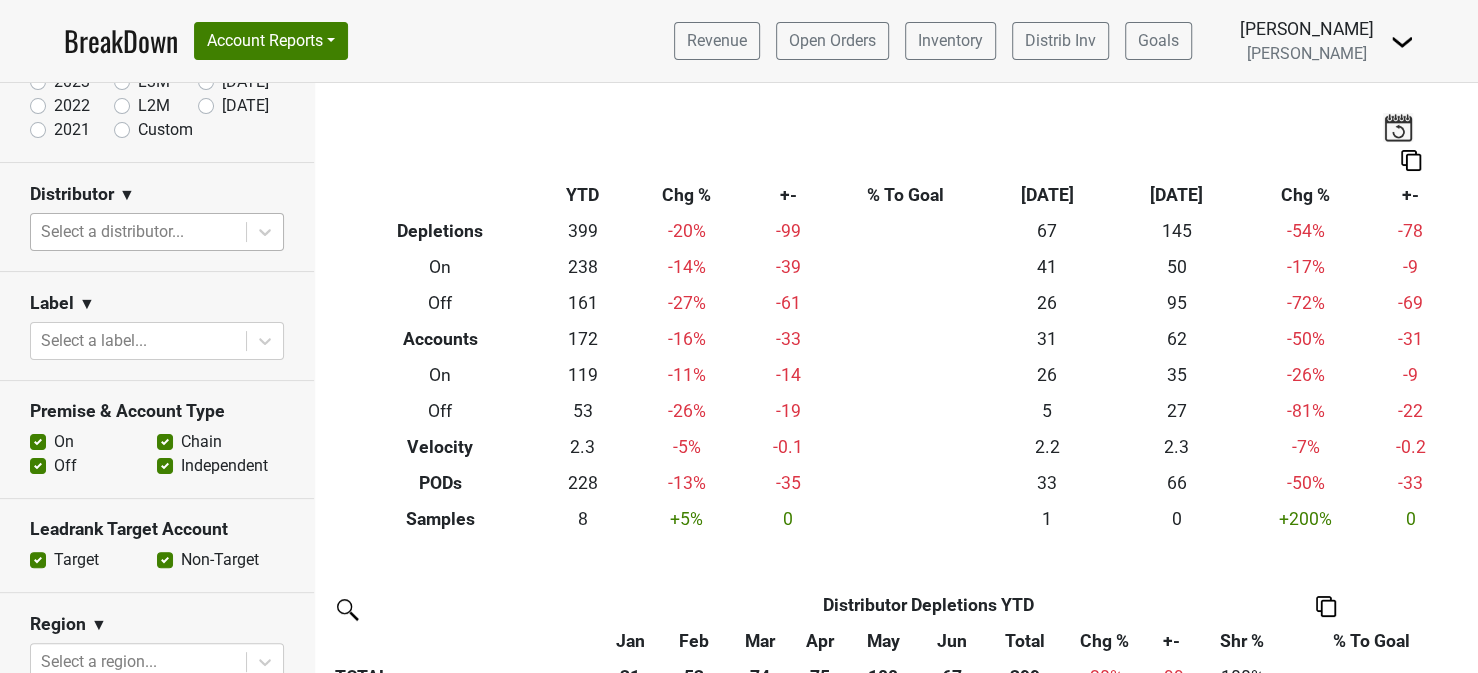 click at bounding box center [138, 232] 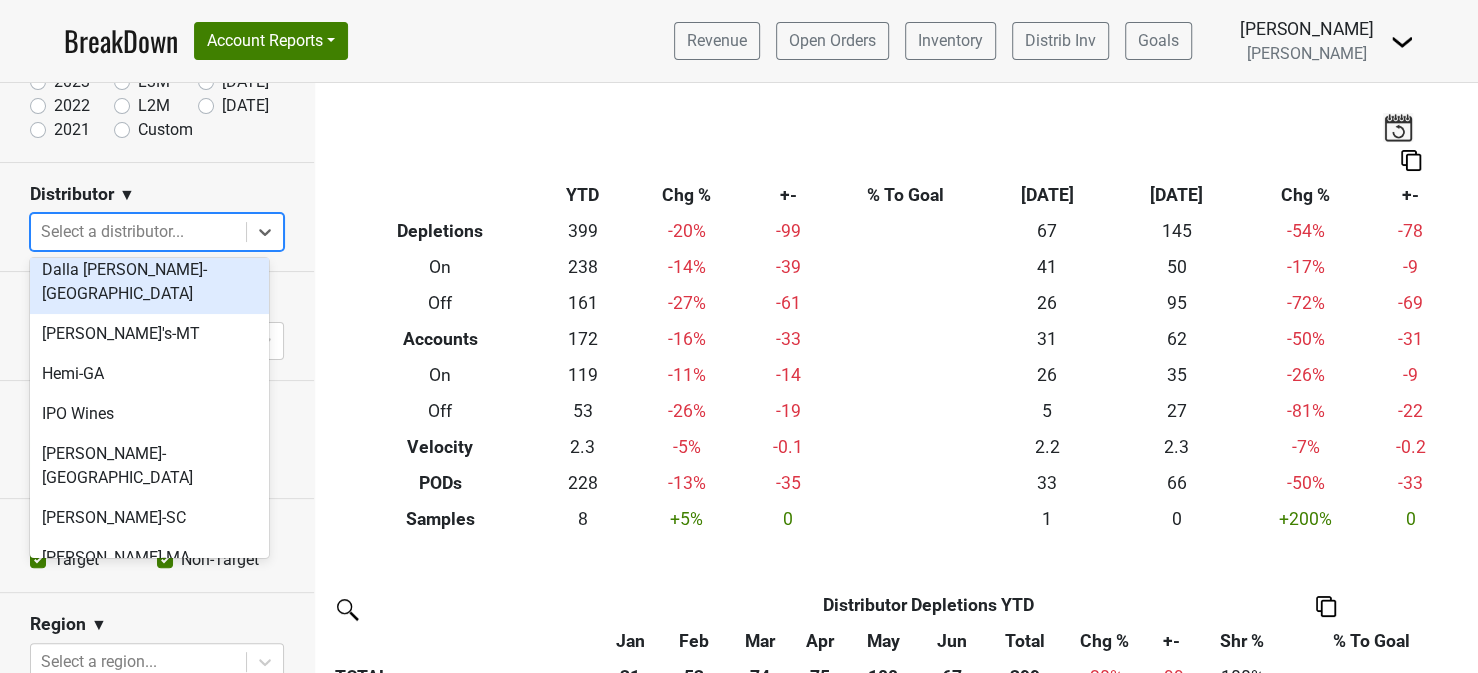 scroll, scrollTop: 200, scrollLeft: 0, axis: vertical 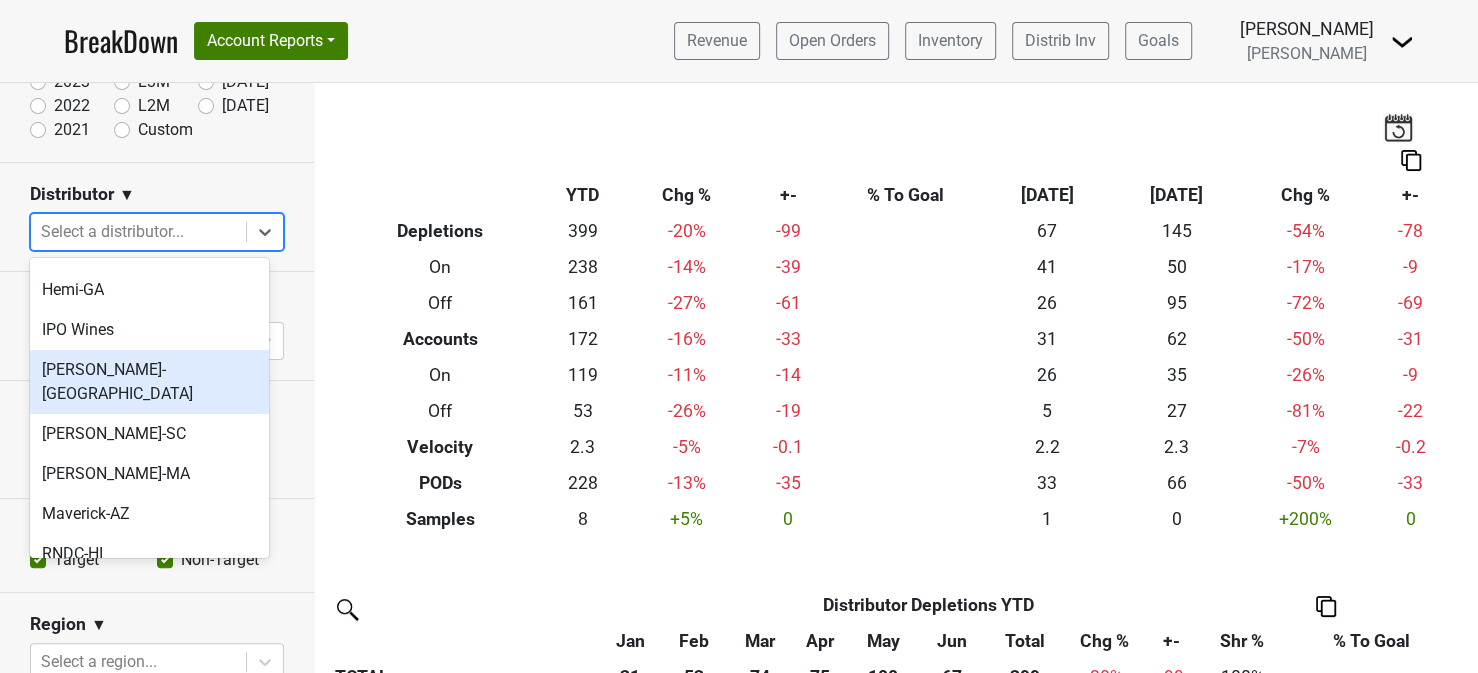 click on "[PERSON_NAME]-[GEOGRAPHIC_DATA]" at bounding box center (149, 382) 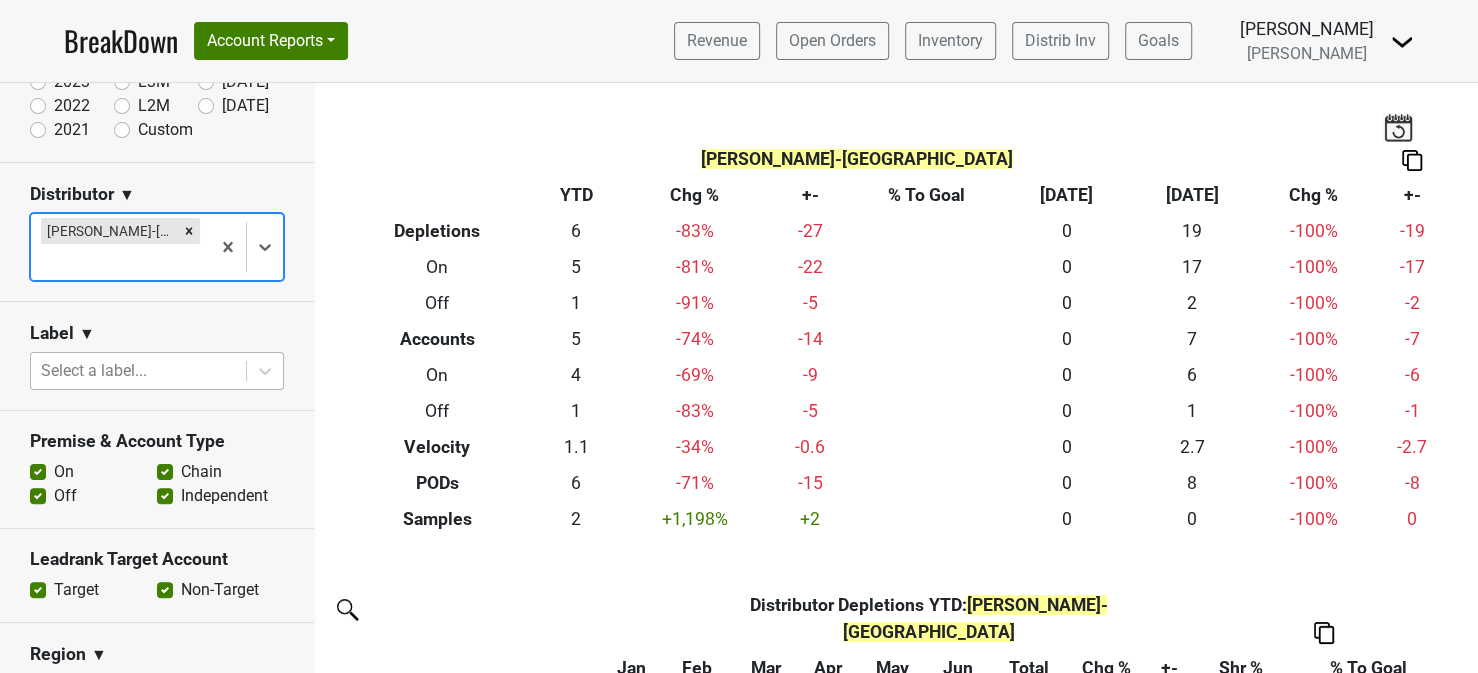 click at bounding box center (138, 371) 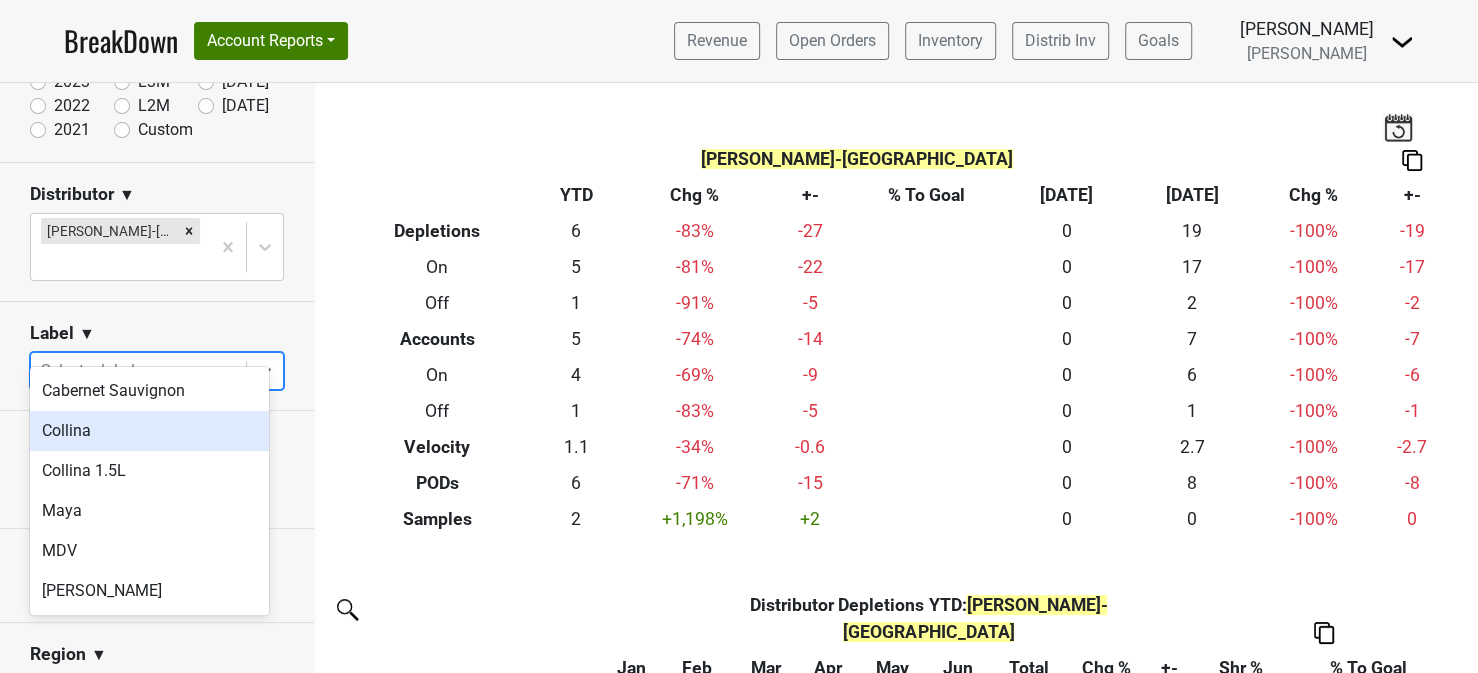 click on "Collina" at bounding box center (149, 431) 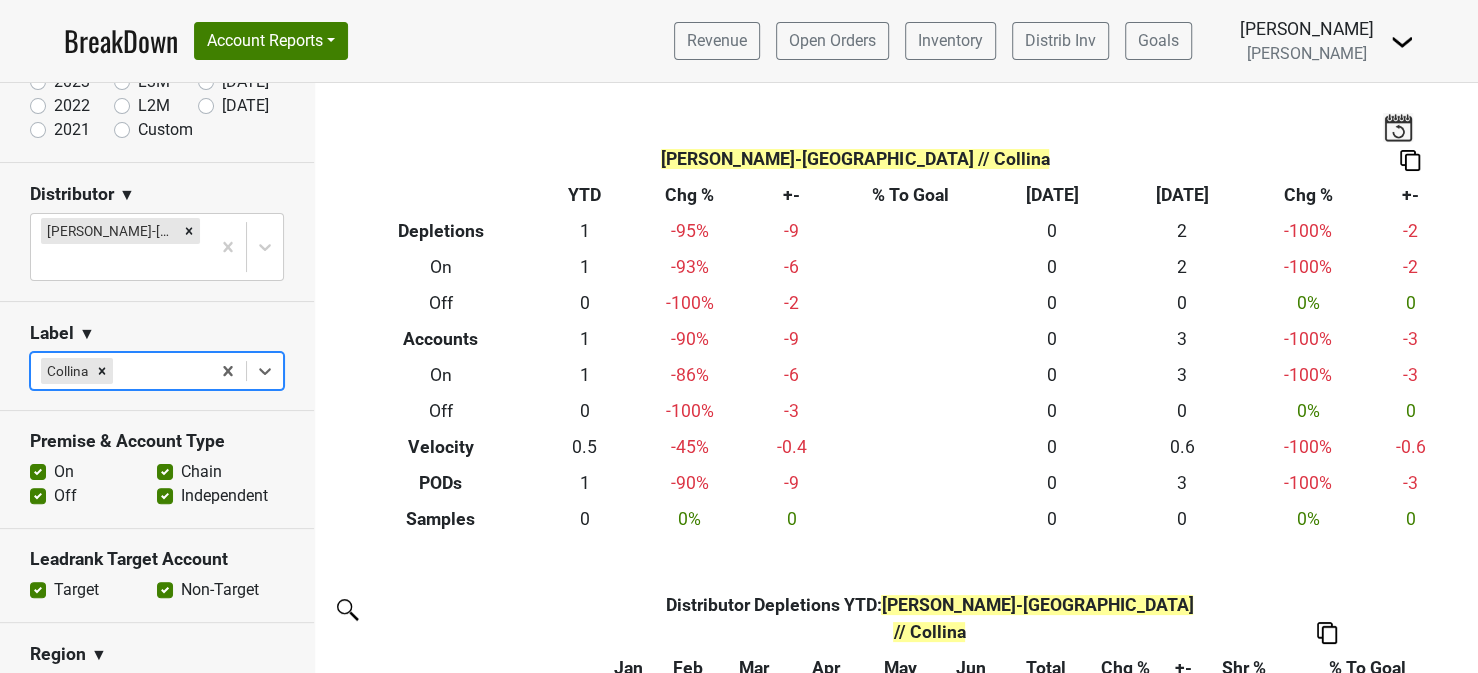 click on "Premise & Account Type On Off Chain Independent" at bounding box center [157, 470] 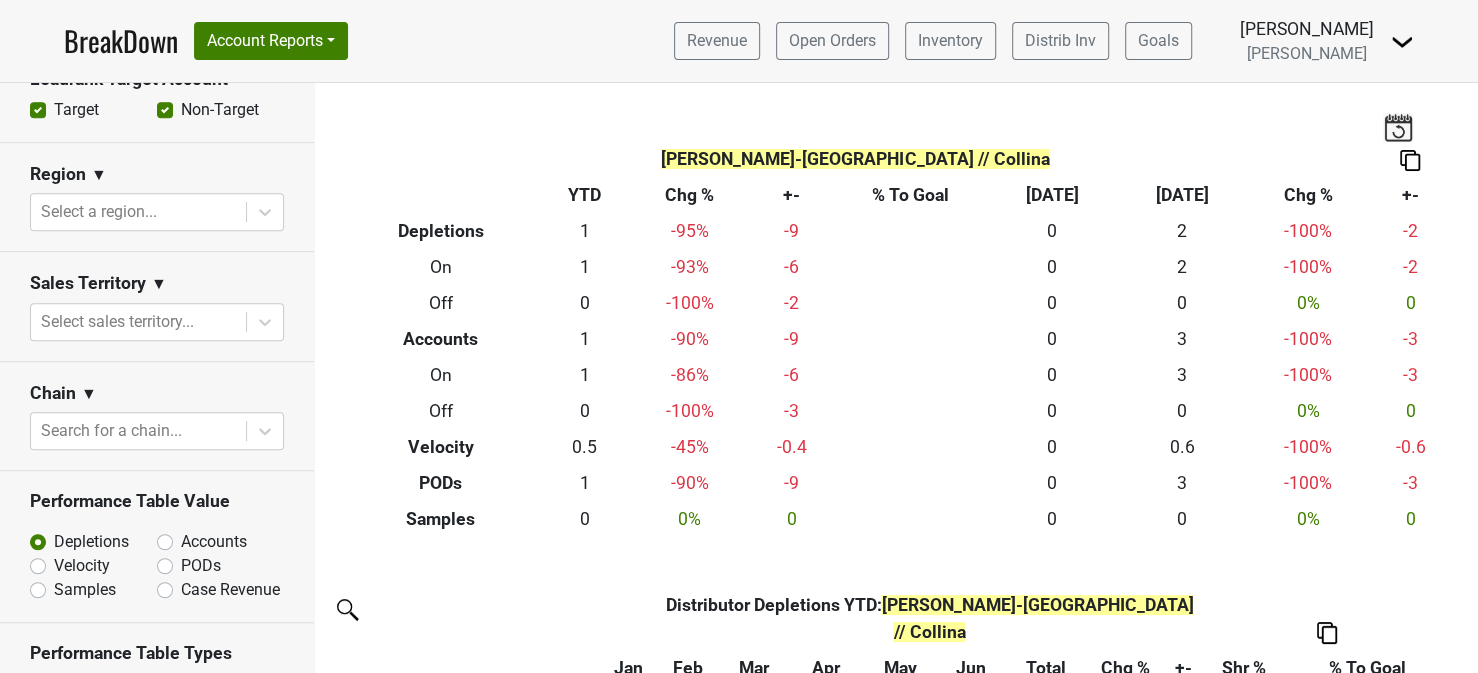 scroll, scrollTop: 700, scrollLeft: 0, axis: vertical 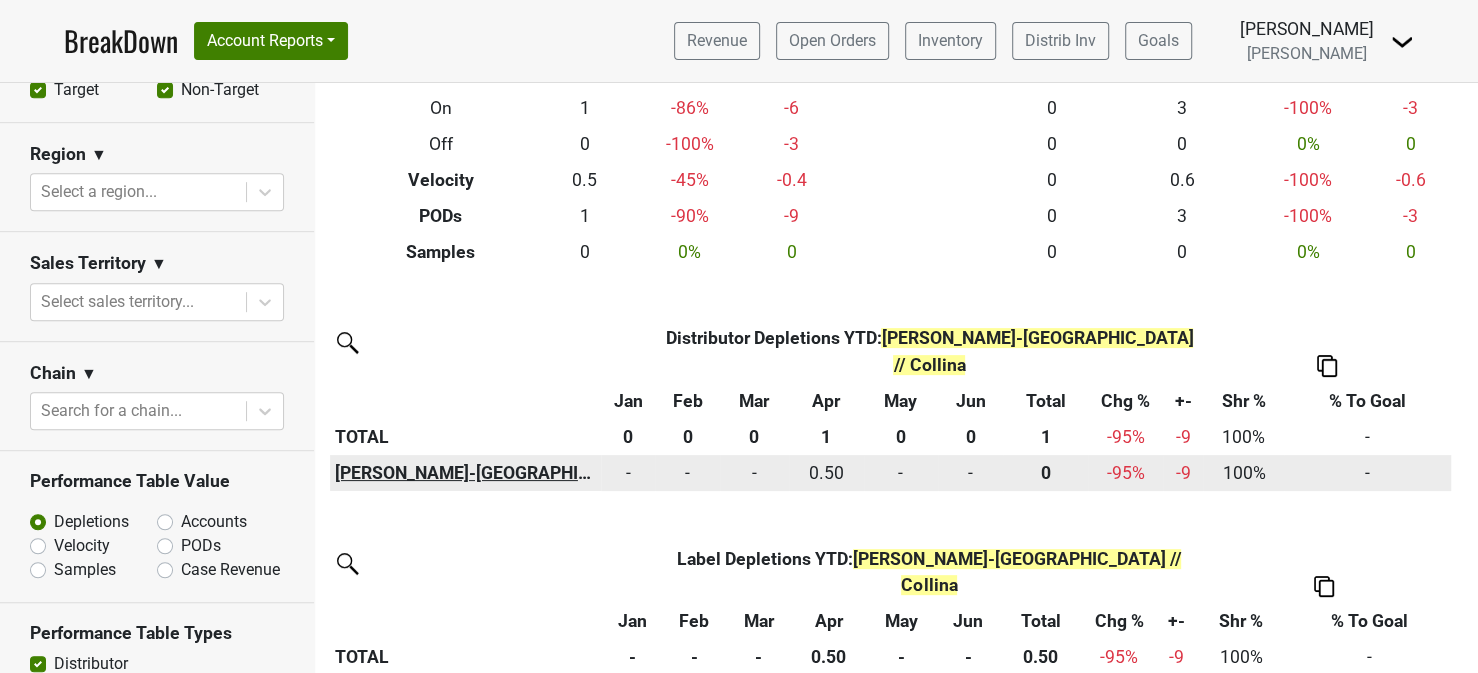 click on "[PERSON_NAME]-[GEOGRAPHIC_DATA]" at bounding box center (465, 473) 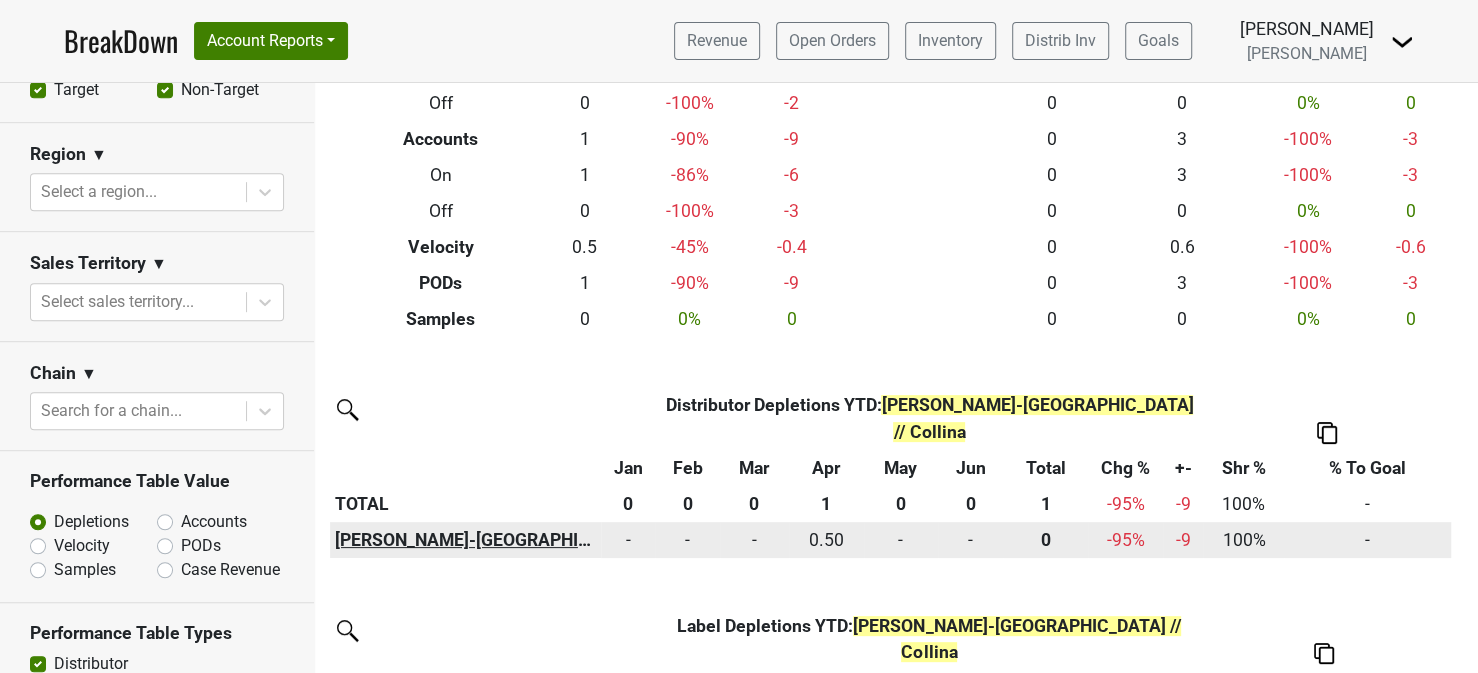scroll, scrollTop: 267, scrollLeft: 0, axis: vertical 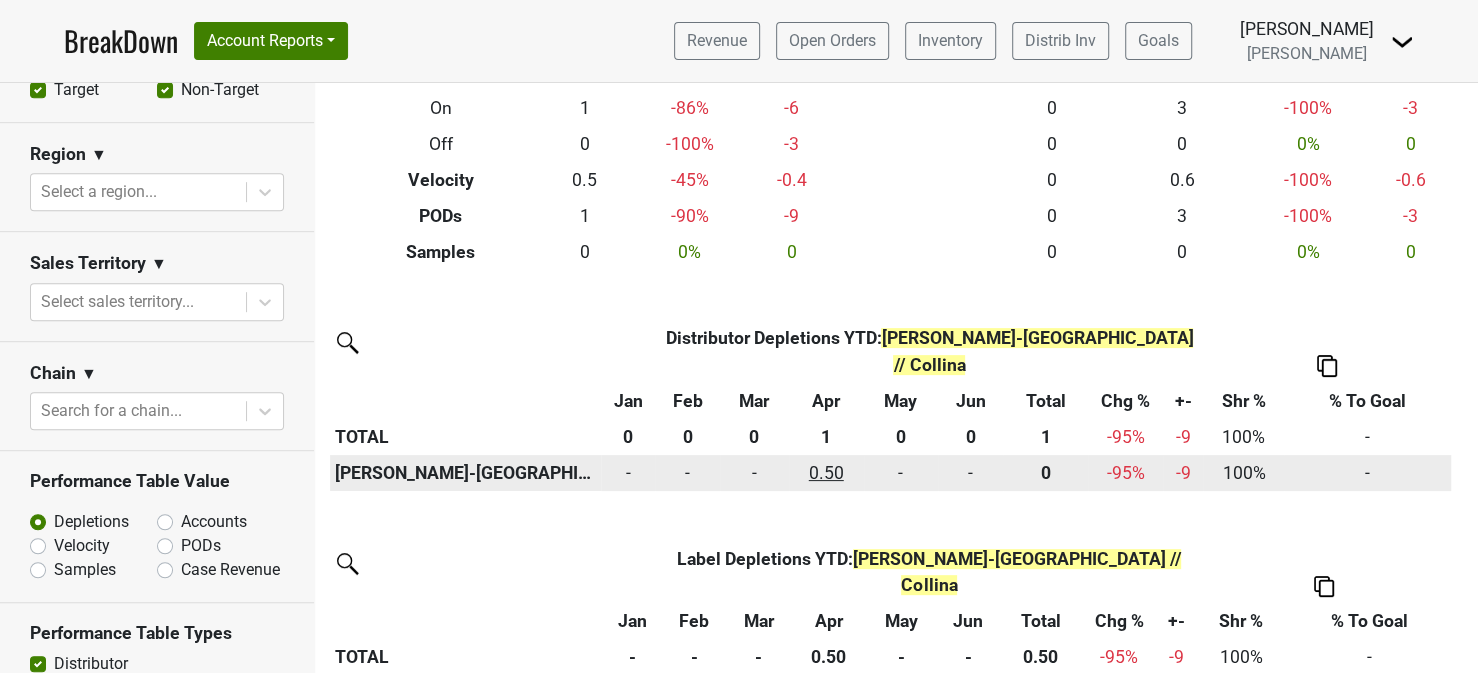 click on "0.5 0.50" at bounding box center (826, 473) 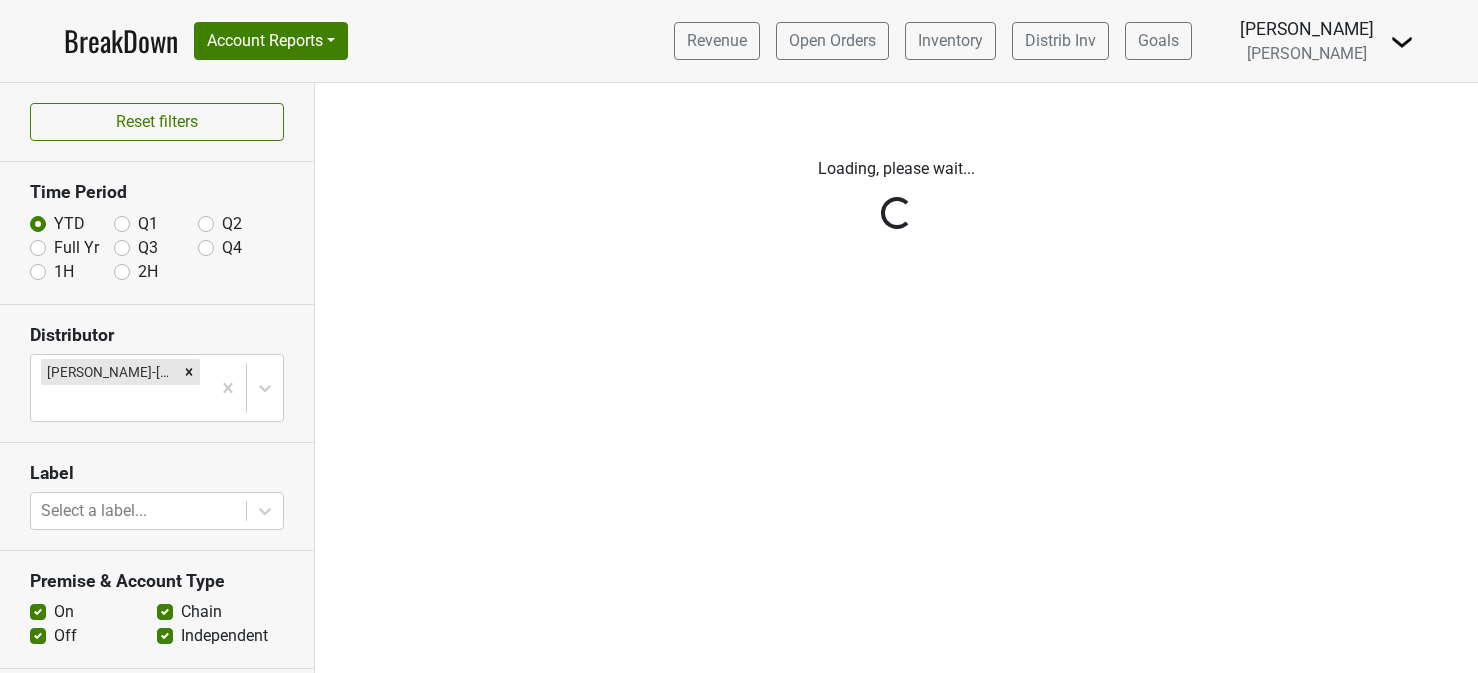 scroll, scrollTop: 0, scrollLeft: 0, axis: both 